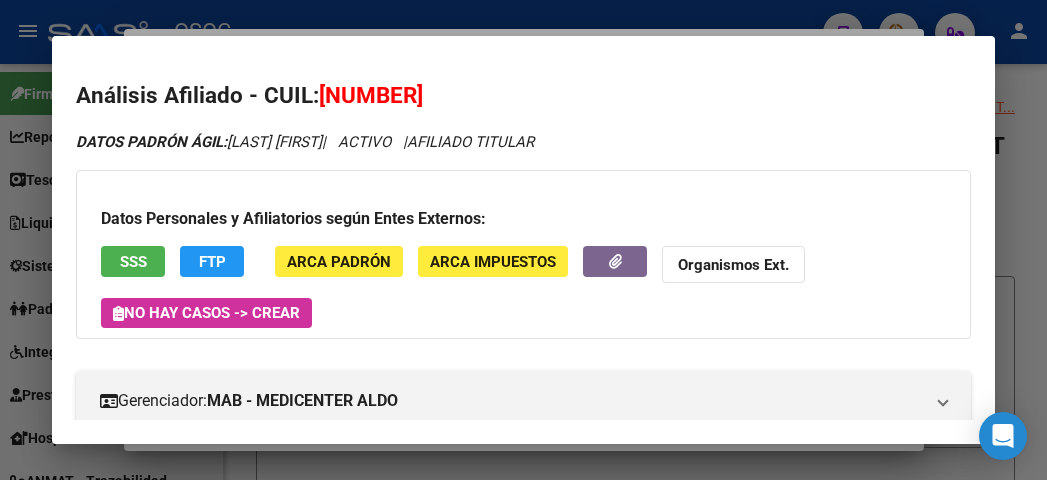 scroll, scrollTop: 0, scrollLeft: 0, axis: both 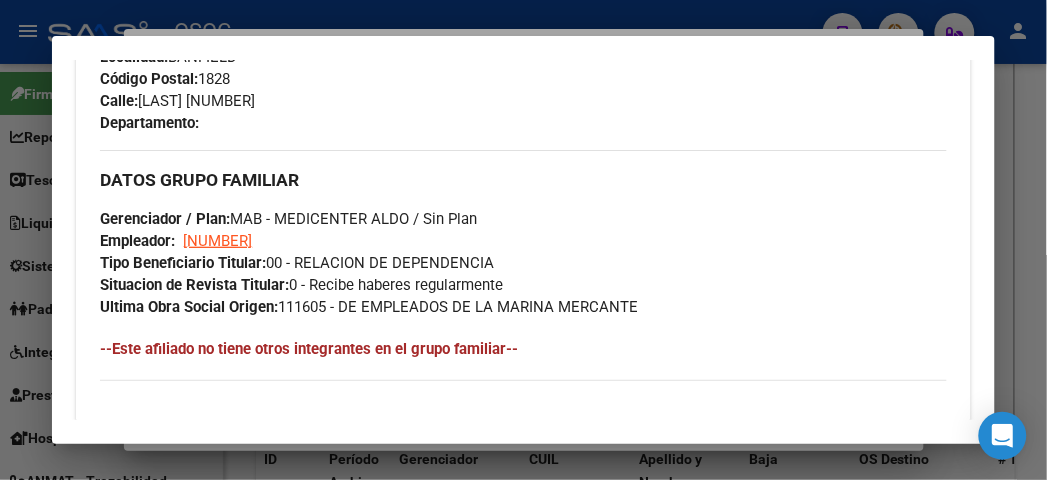 click at bounding box center (523, 240) 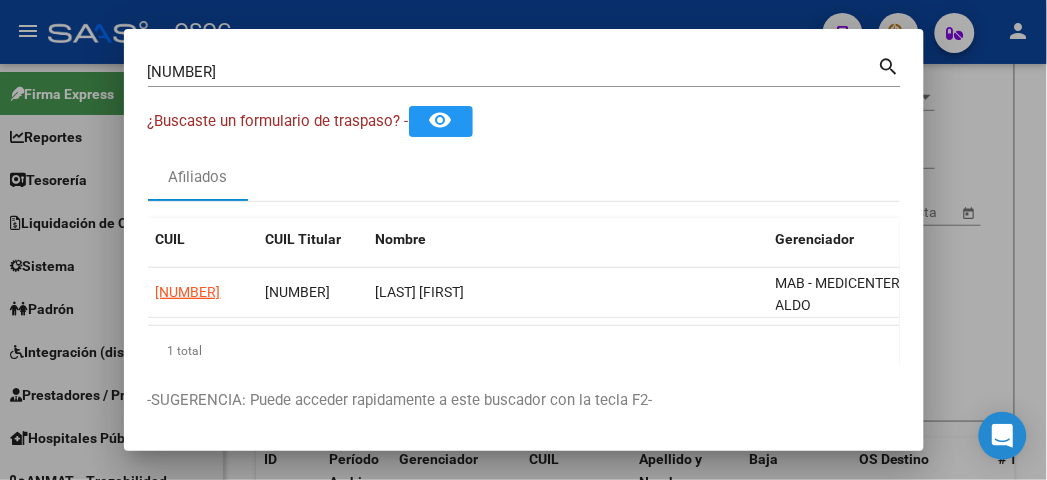 click on "[NUMBER]" at bounding box center (513, 72) 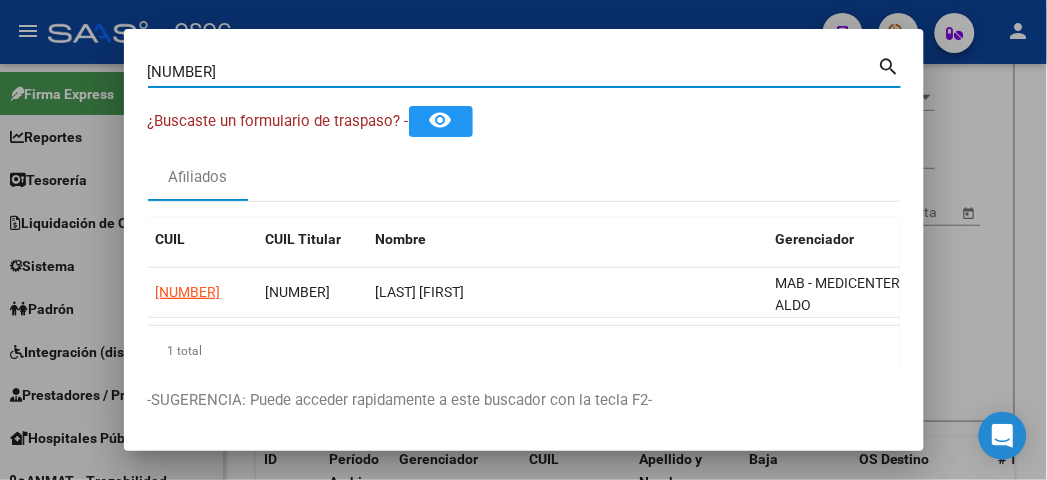click on "[NUMBER]" at bounding box center [513, 72] 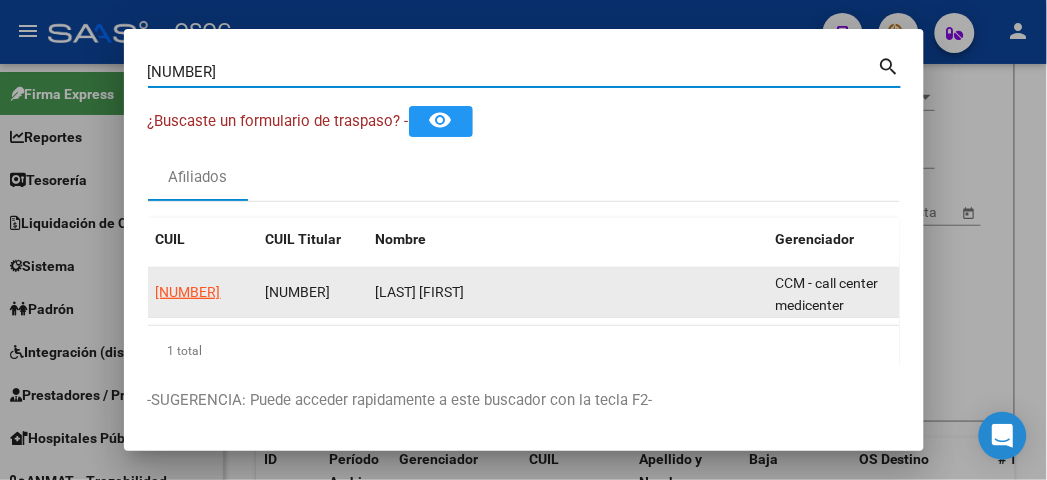 click on "[NUMBER]" 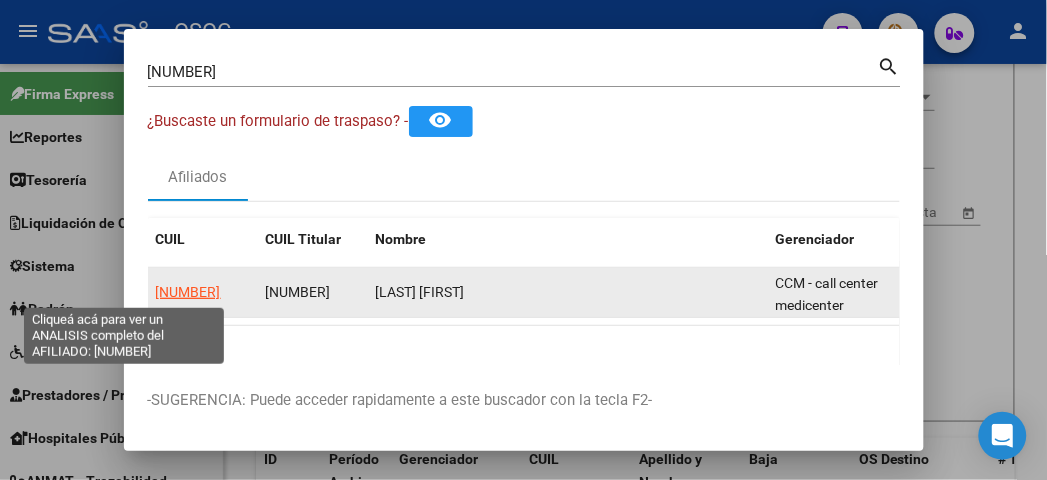 click on "[NUMBER]" 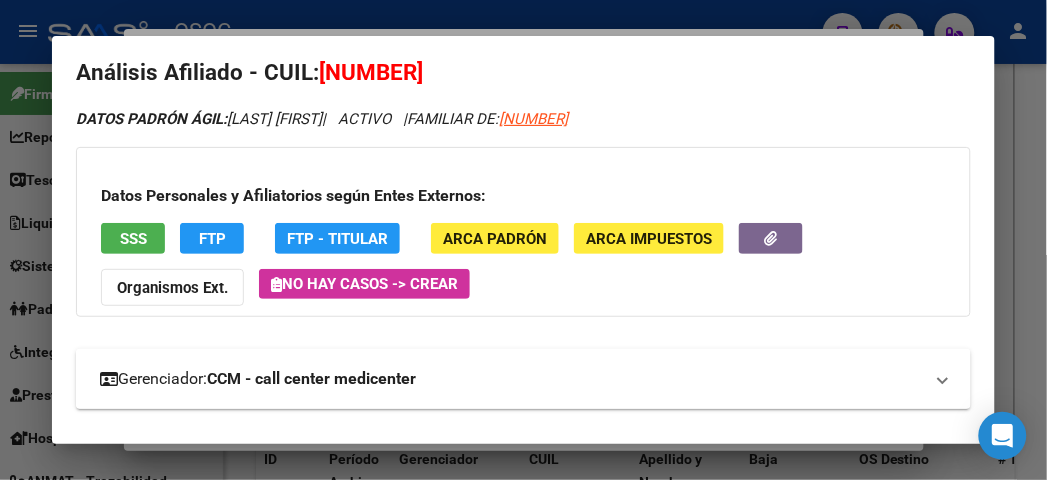 scroll, scrollTop: 0, scrollLeft: 0, axis: both 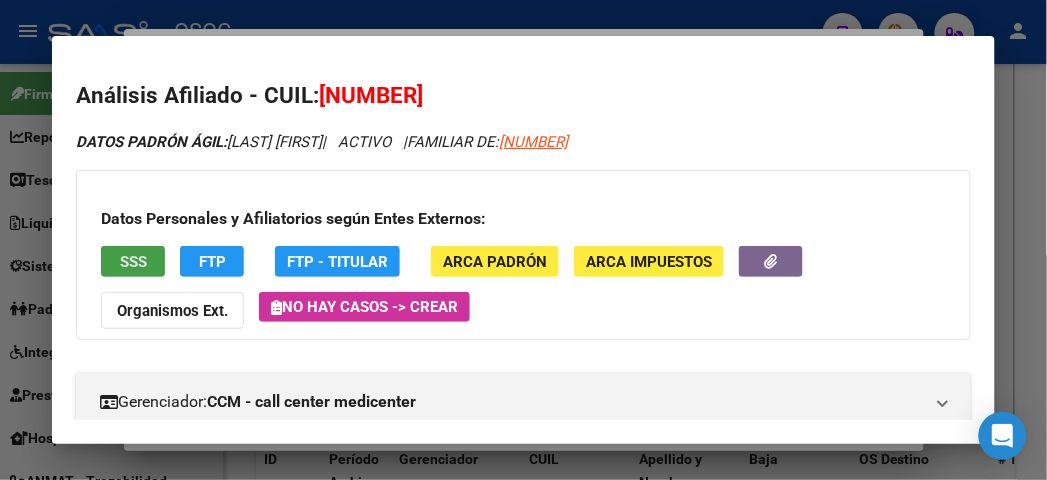click on "SSS" at bounding box center [133, 261] 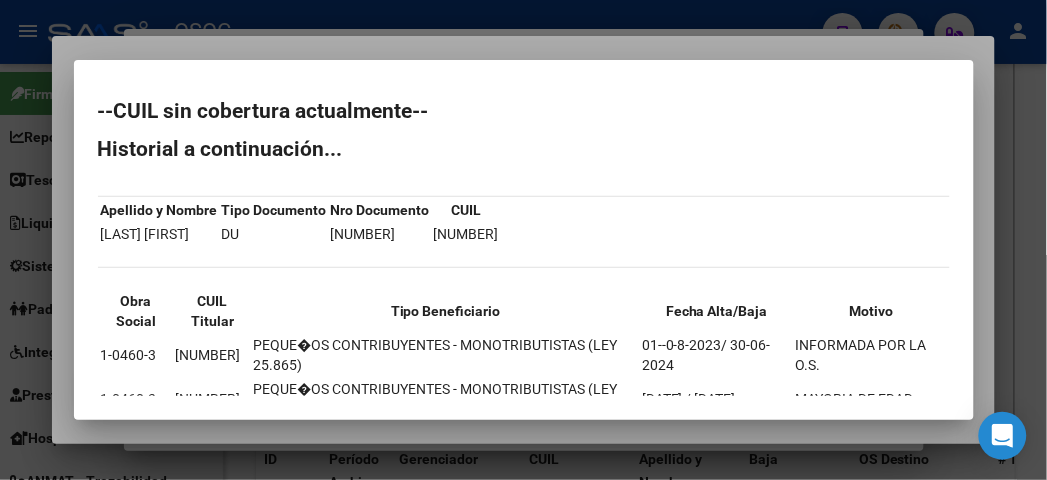click at bounding box center [523, 240] 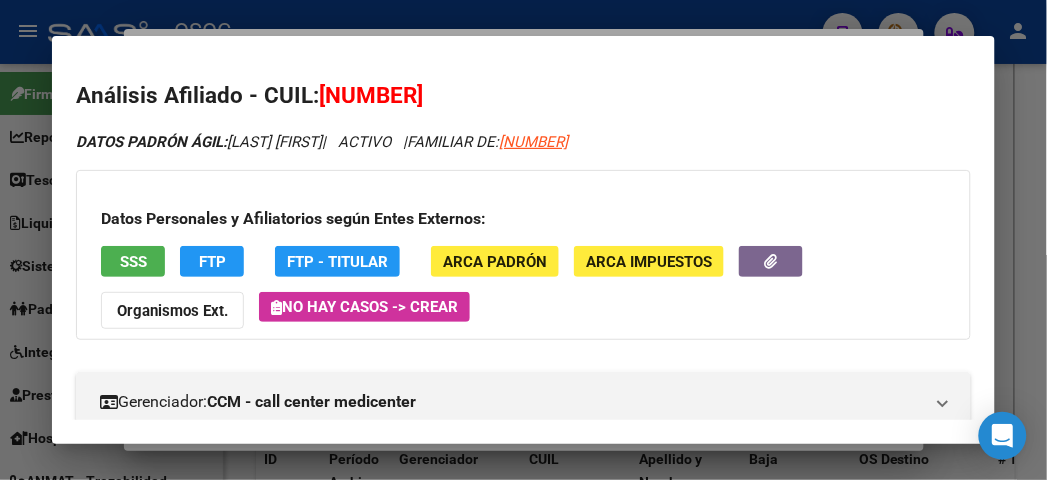 click on "FTP" at bounding box center (337, 261) 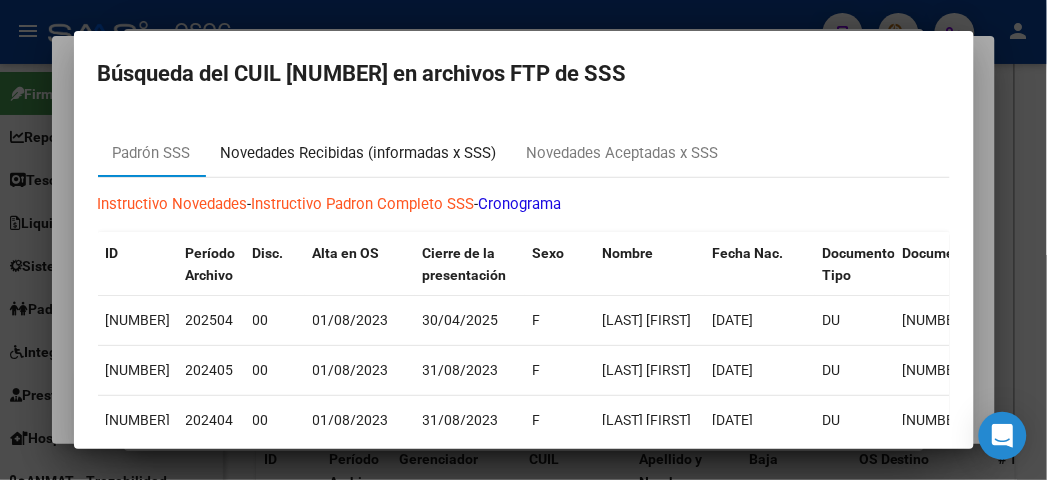 click on "Novedades Recibidas (informadas x SSS)" at bounding box center [359, 153] 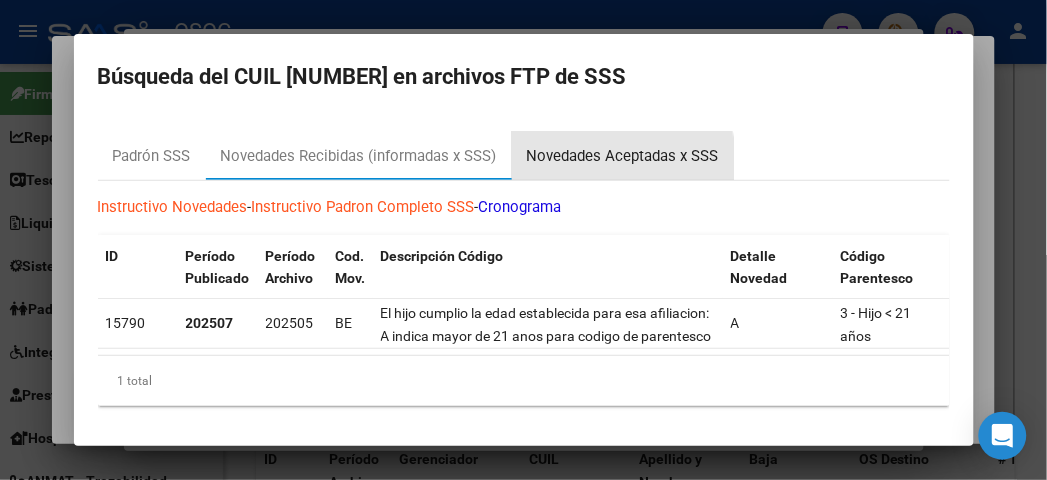 click on "Novedades Aceptadas x SSS" at bounding box center [623, 156] 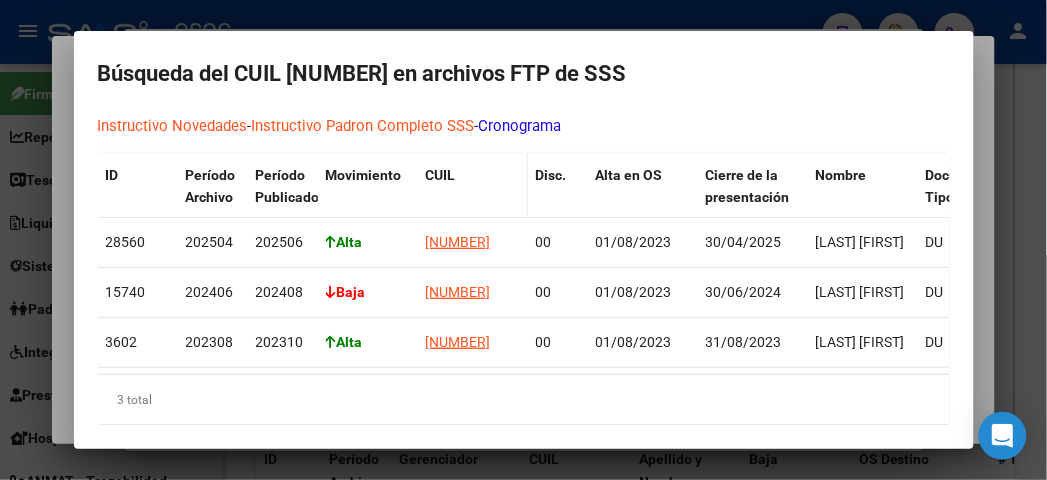 scroll, scrollTop: 110, scrollLeft: 0, axis: vertical 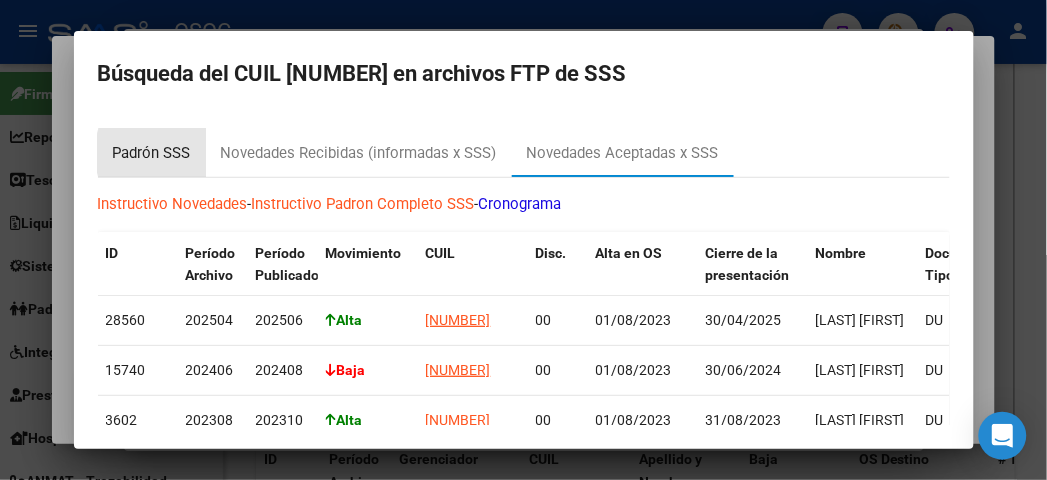 click on "Padrón SSS" at bounding box center (152, 153) 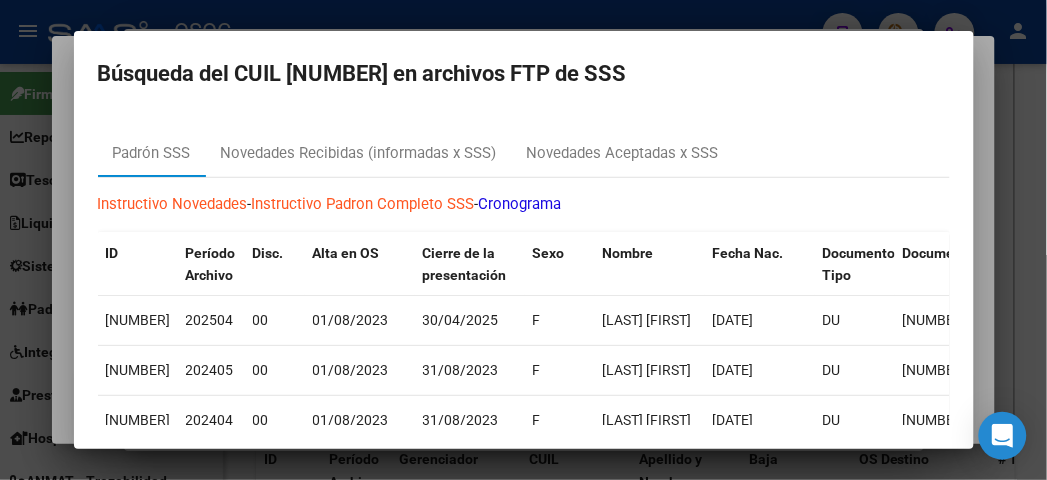 click at bounding box center (523, 240) 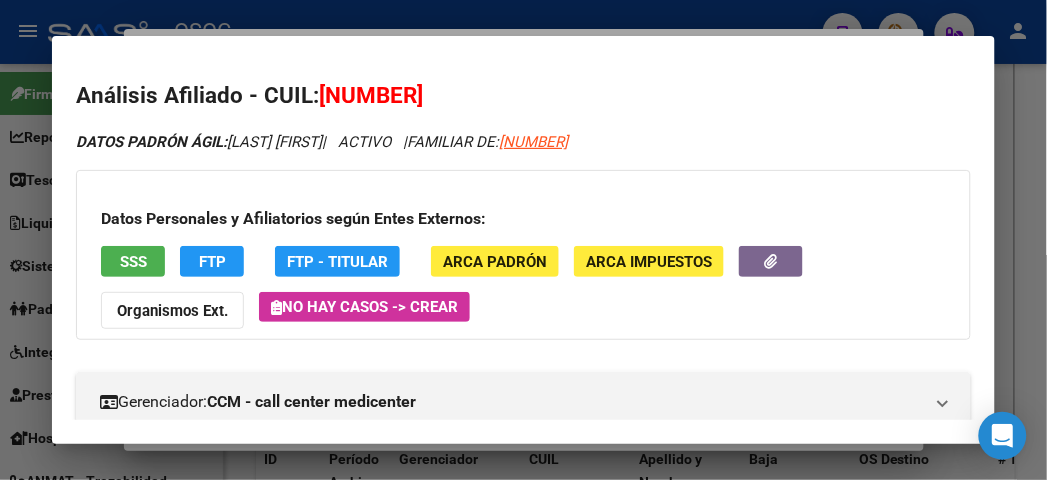 click at bounding box center (523, 240) 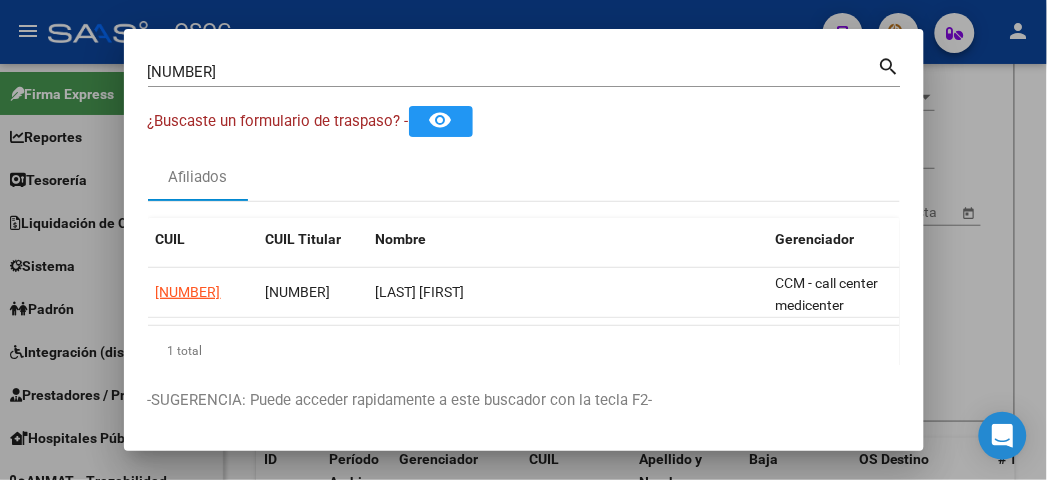 click at bounding box center (523, 240) 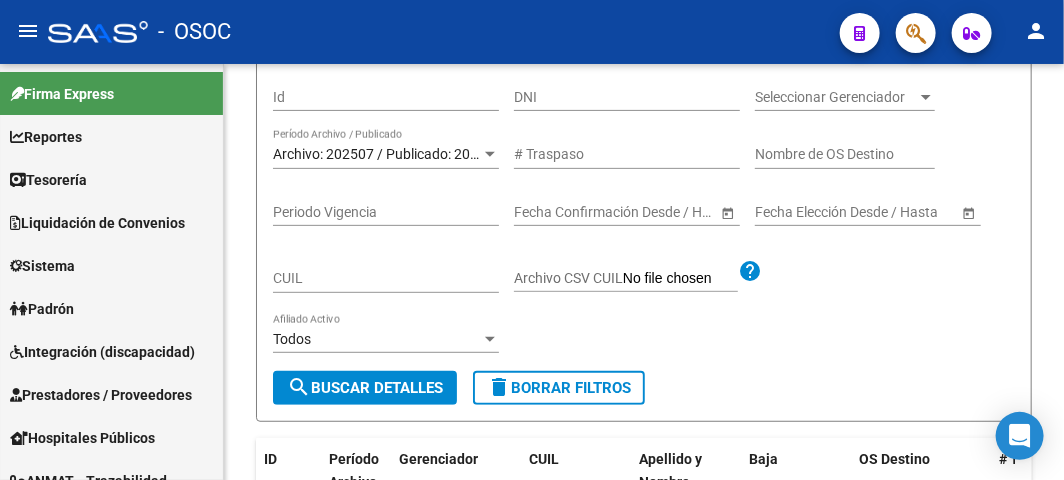 click 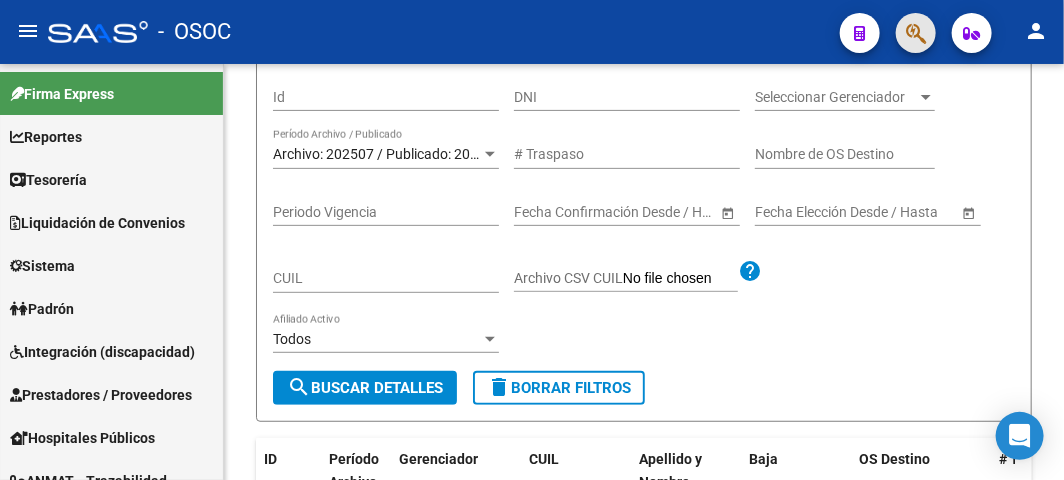 click 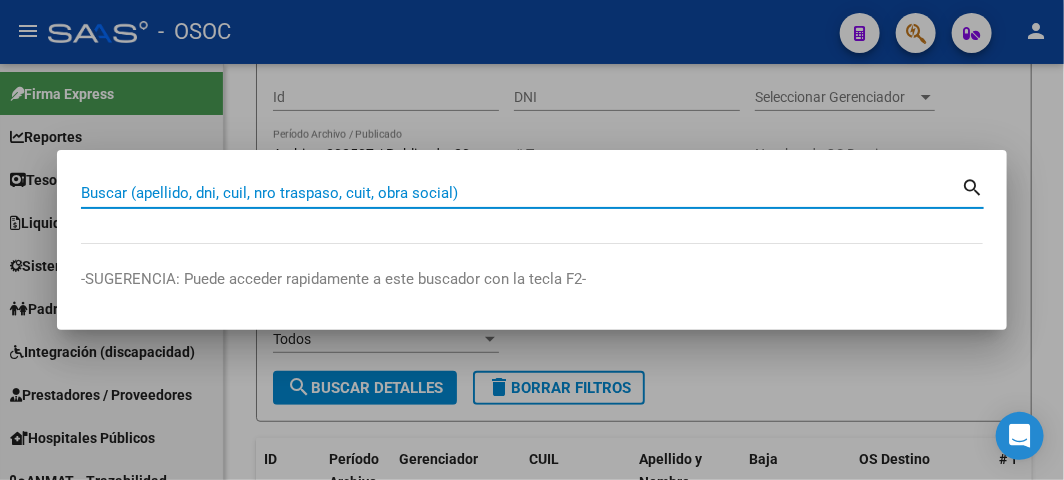 click on "Buscar (apellido, dni, cuil, nro traspaso, cuit, obra social)" at bounding box center [521, 193] 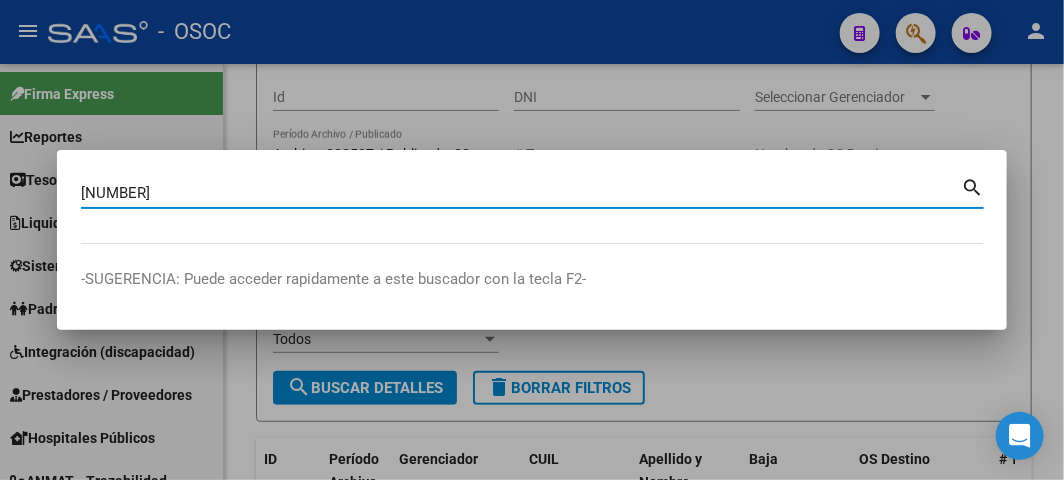 type on "[NUMBER]" 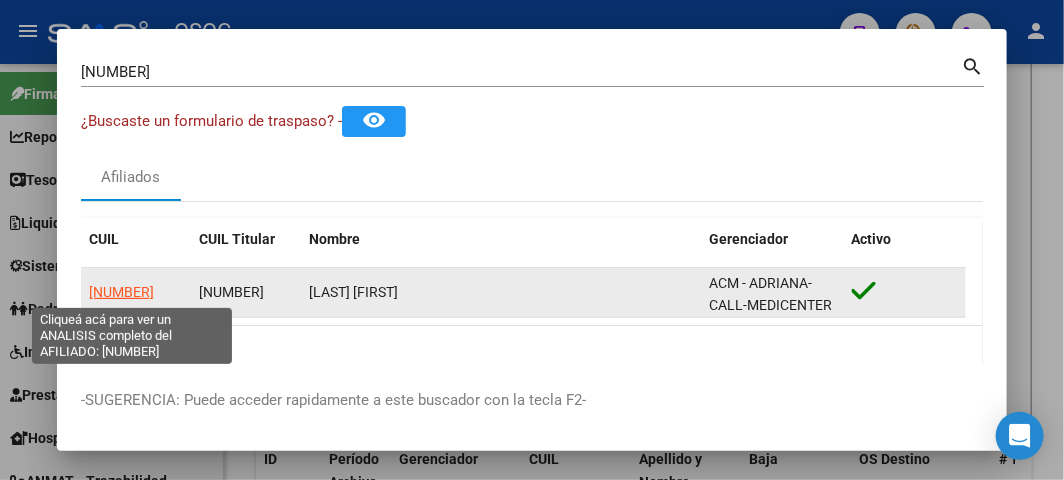 click on "[NUMBER]" 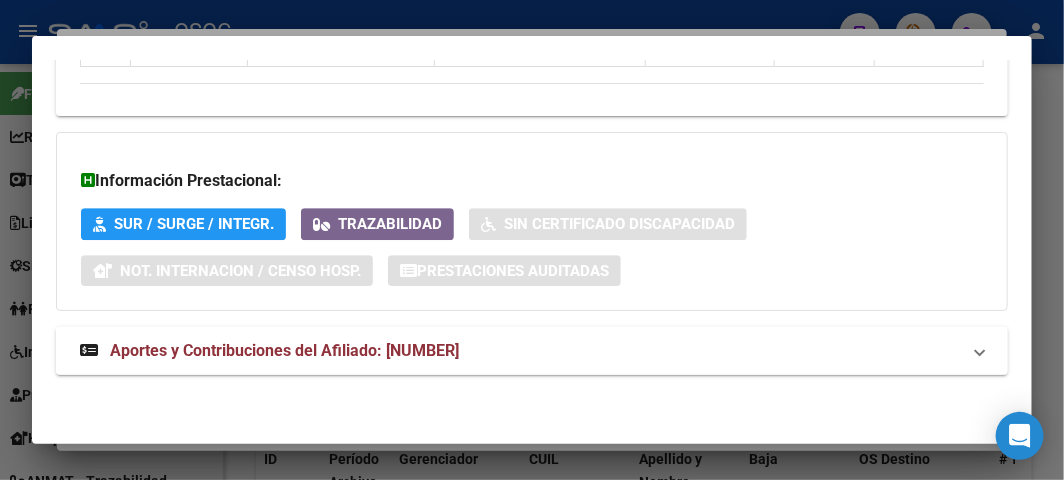 click on "Aportes y Contribuciones del Afiliado: [NUMBER]" at bounding box center [284, 350] 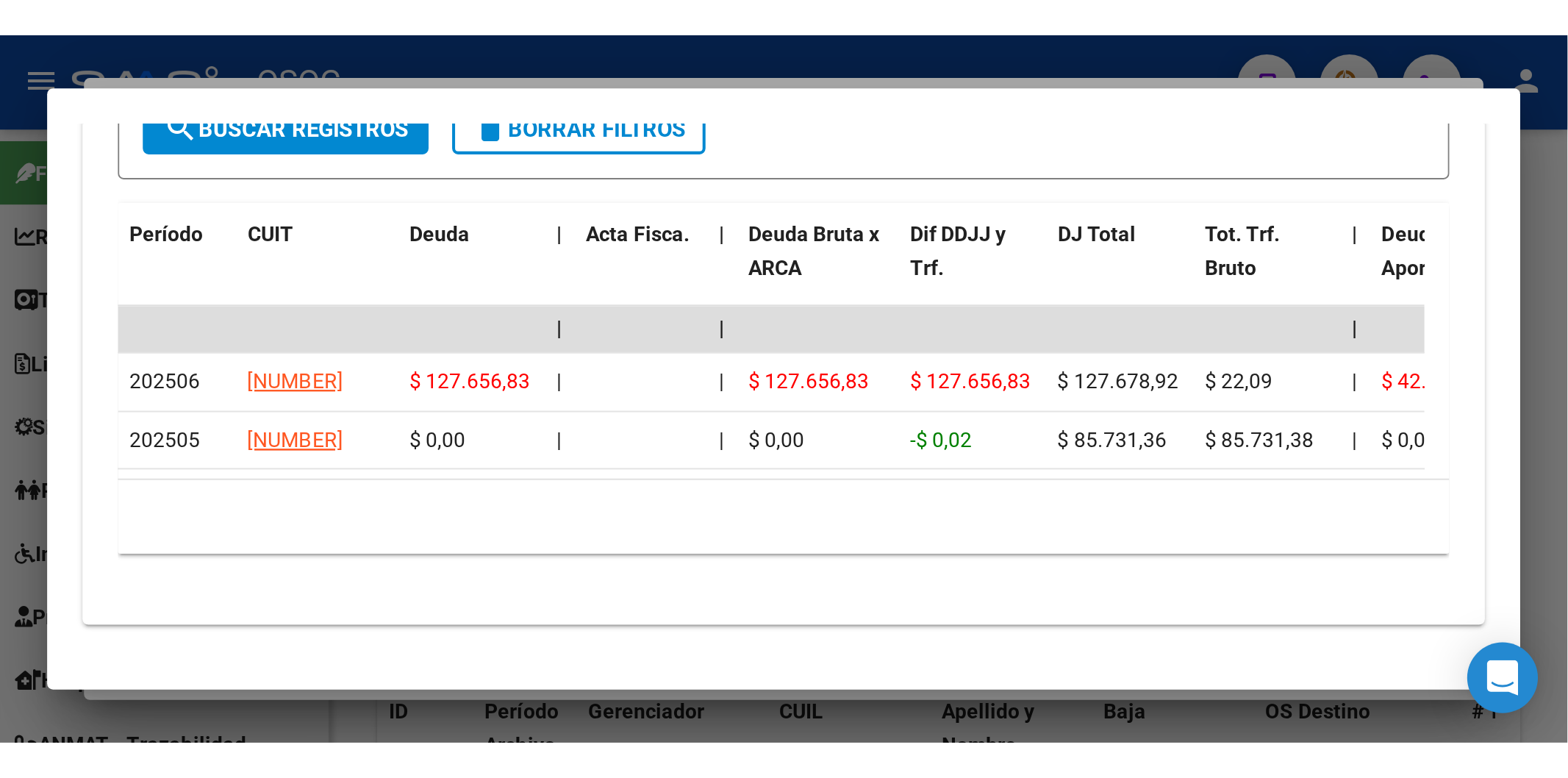 scroll, scrollTop: 1877, scrollLeft: 0, axis: vertical 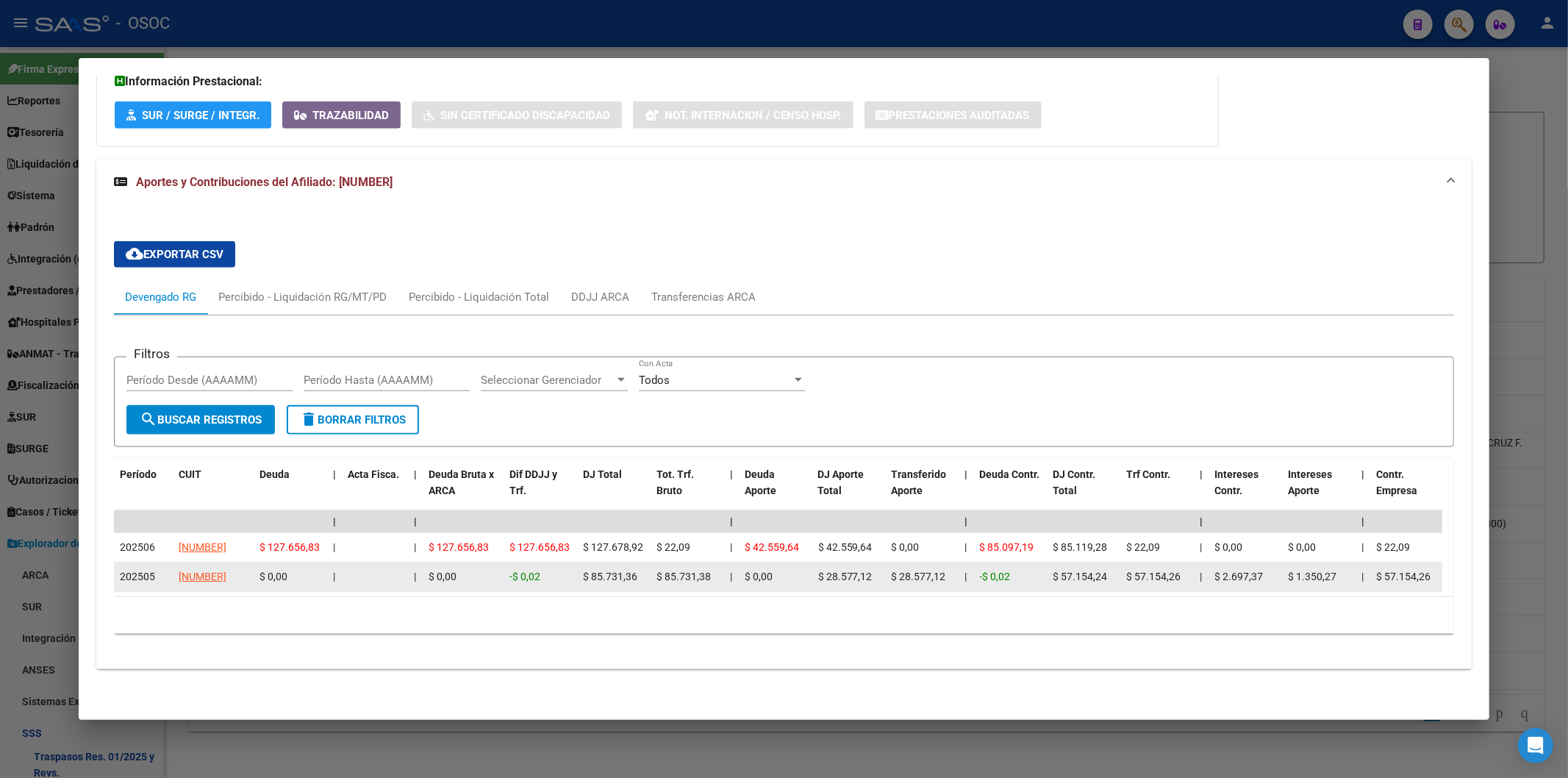 click on "$ 28.577,12" 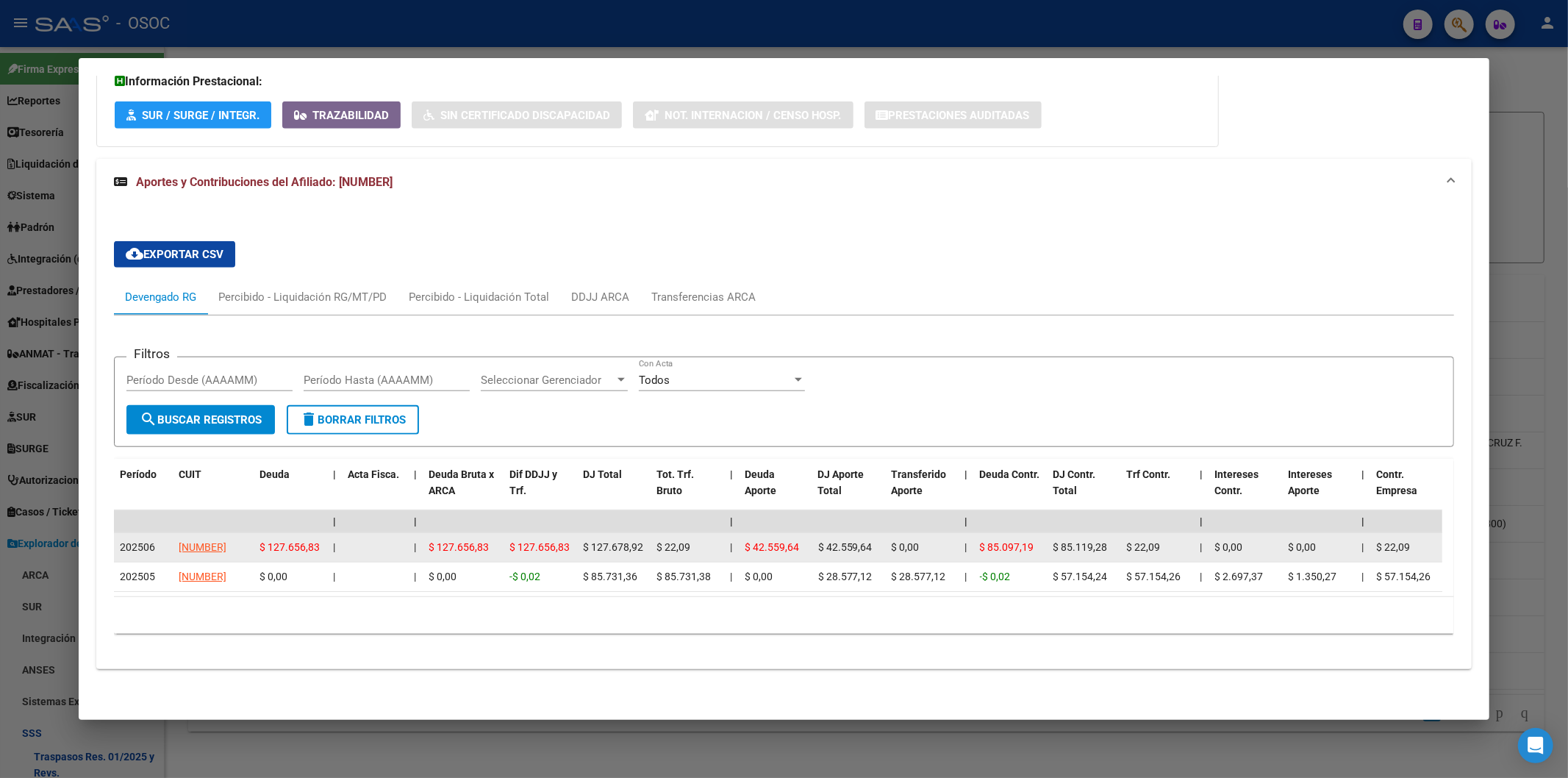 click on "$ 42.559,64" 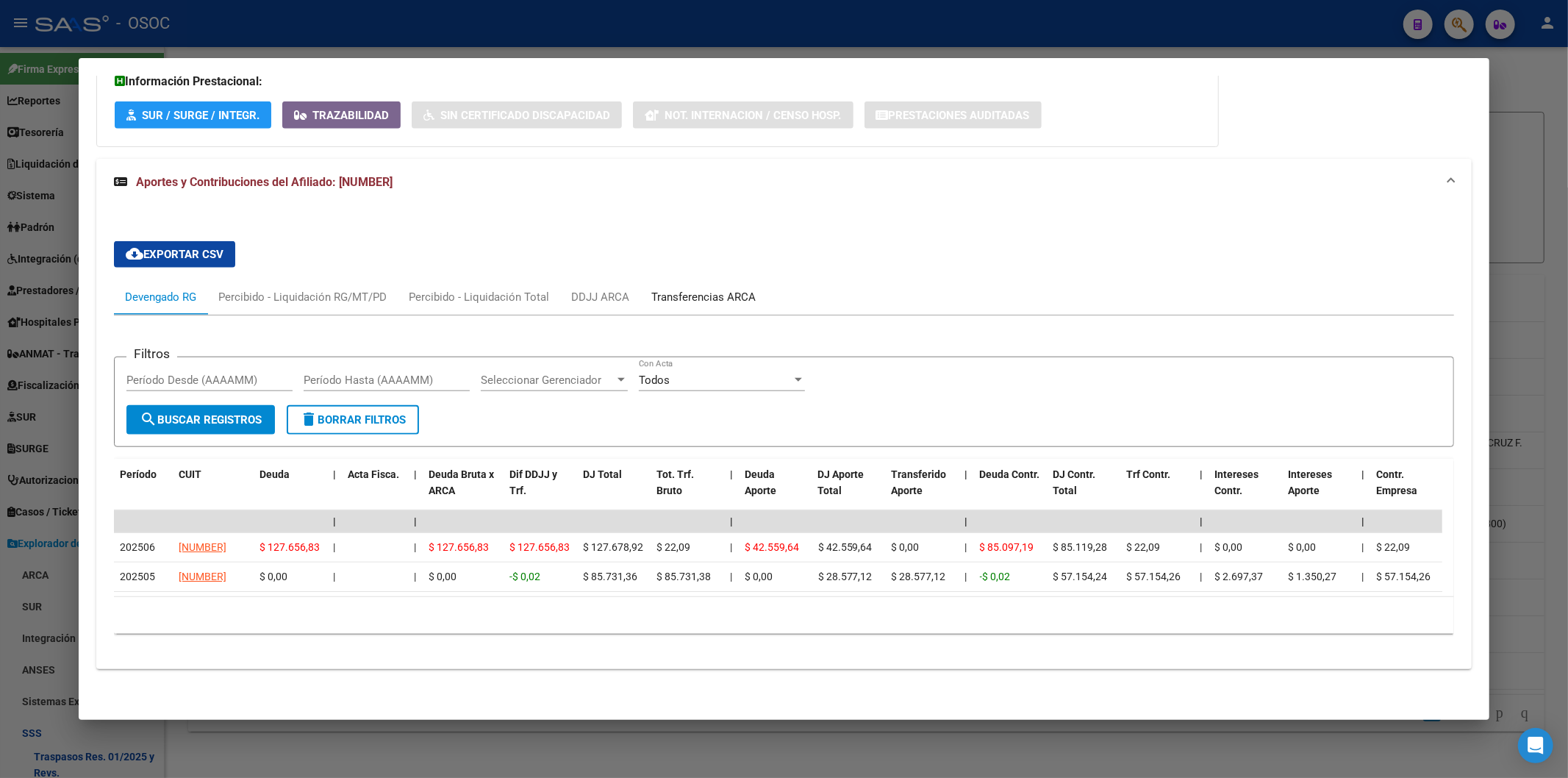 click on "Transferencias ARCA" at bounding box center [704, 297] 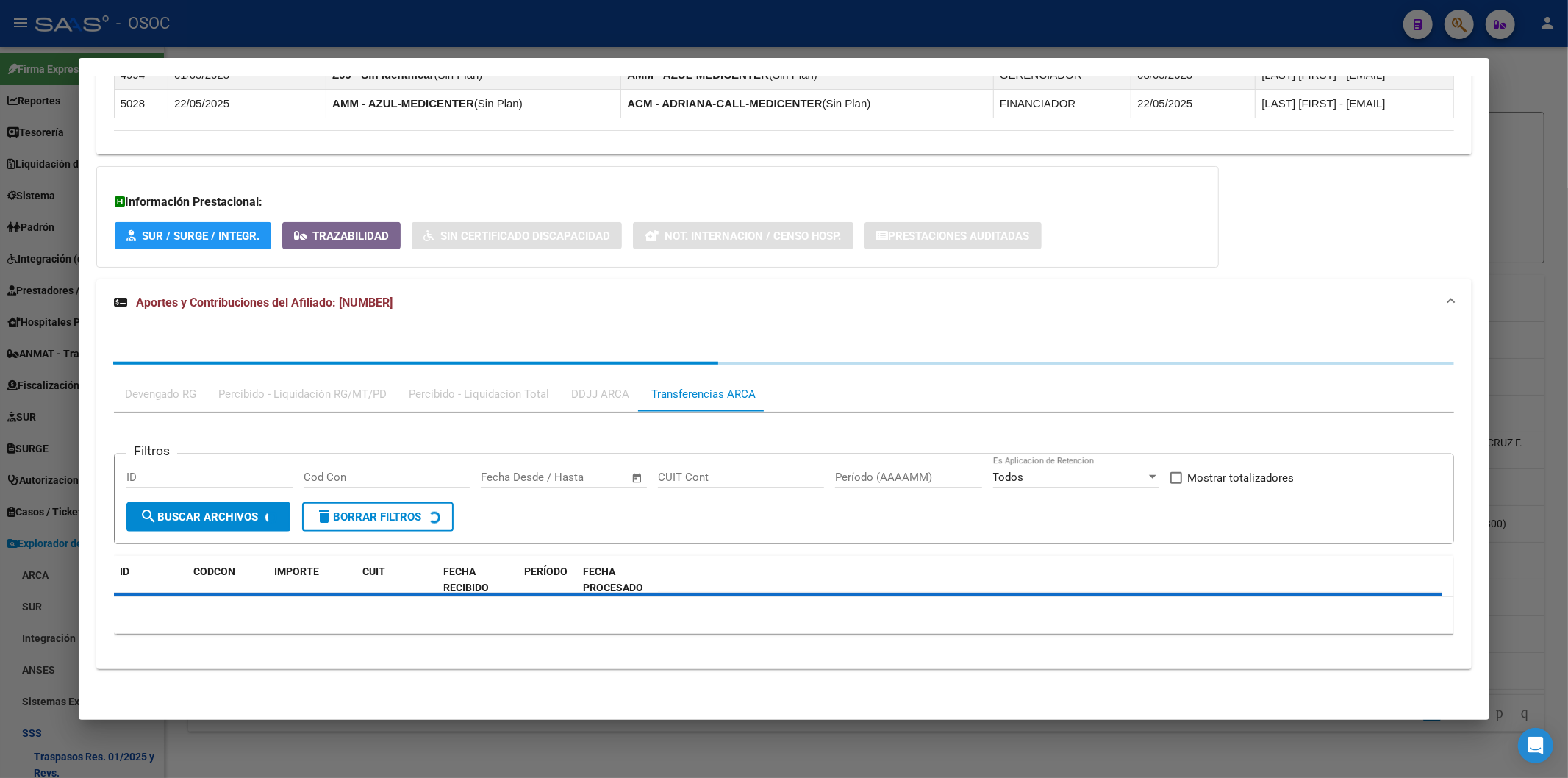 scroll, scrollTop: 1158, scrollLeft: 0, axis: vertical 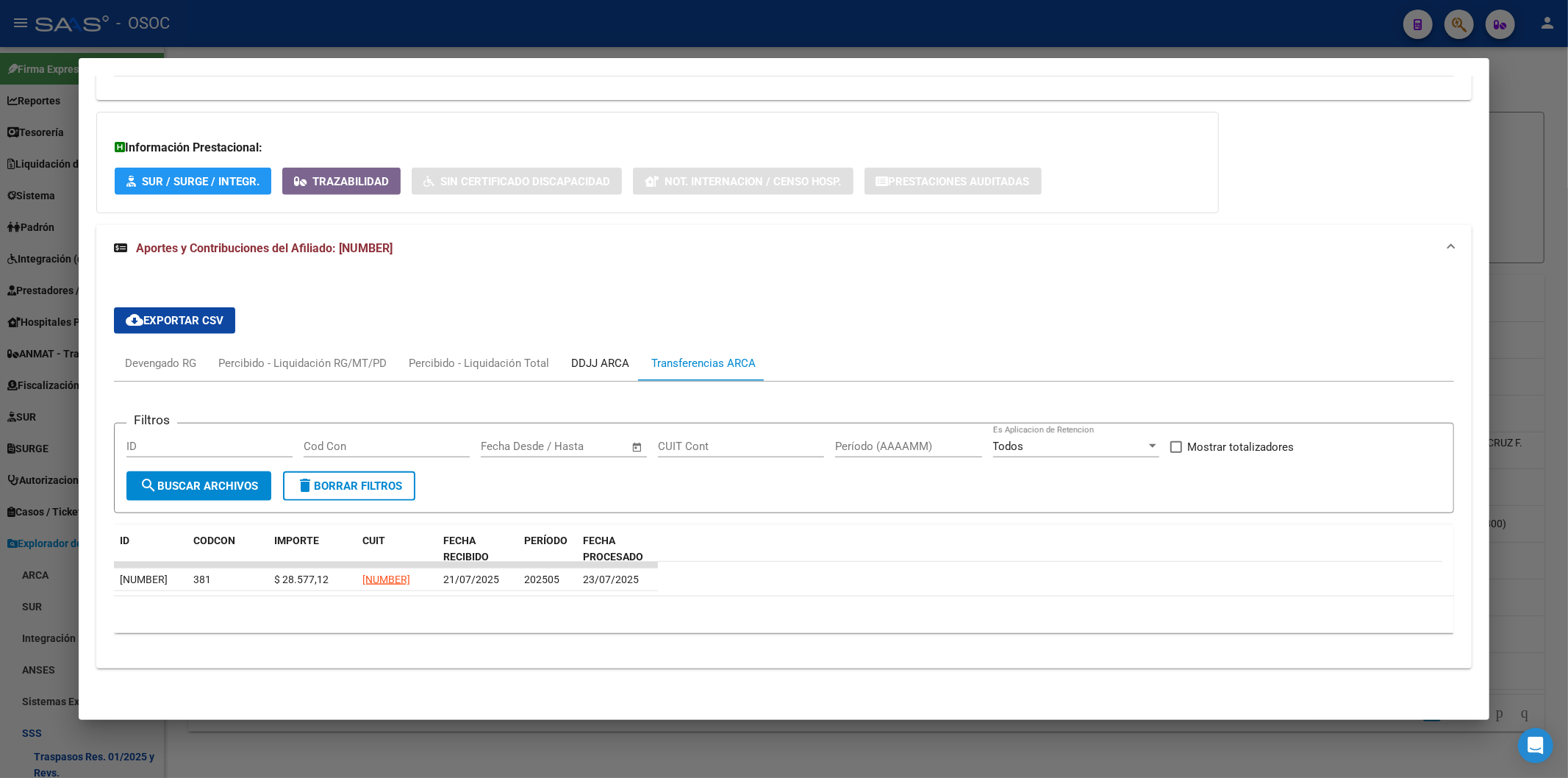 click on "DDJJ ARCA" at bounding box center (600, 363) 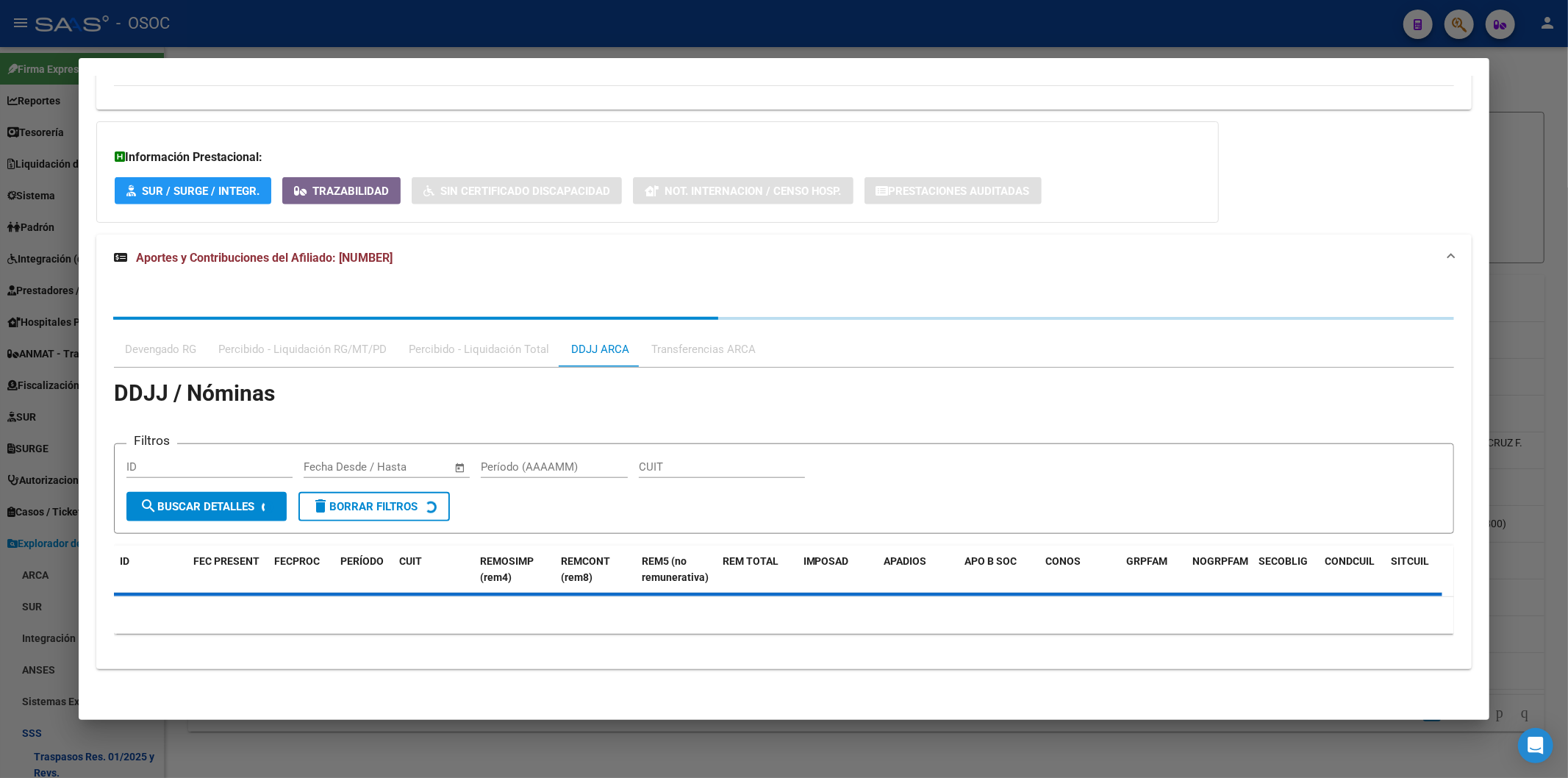 click on "Devengado RG" at bounding box center [160, 349] 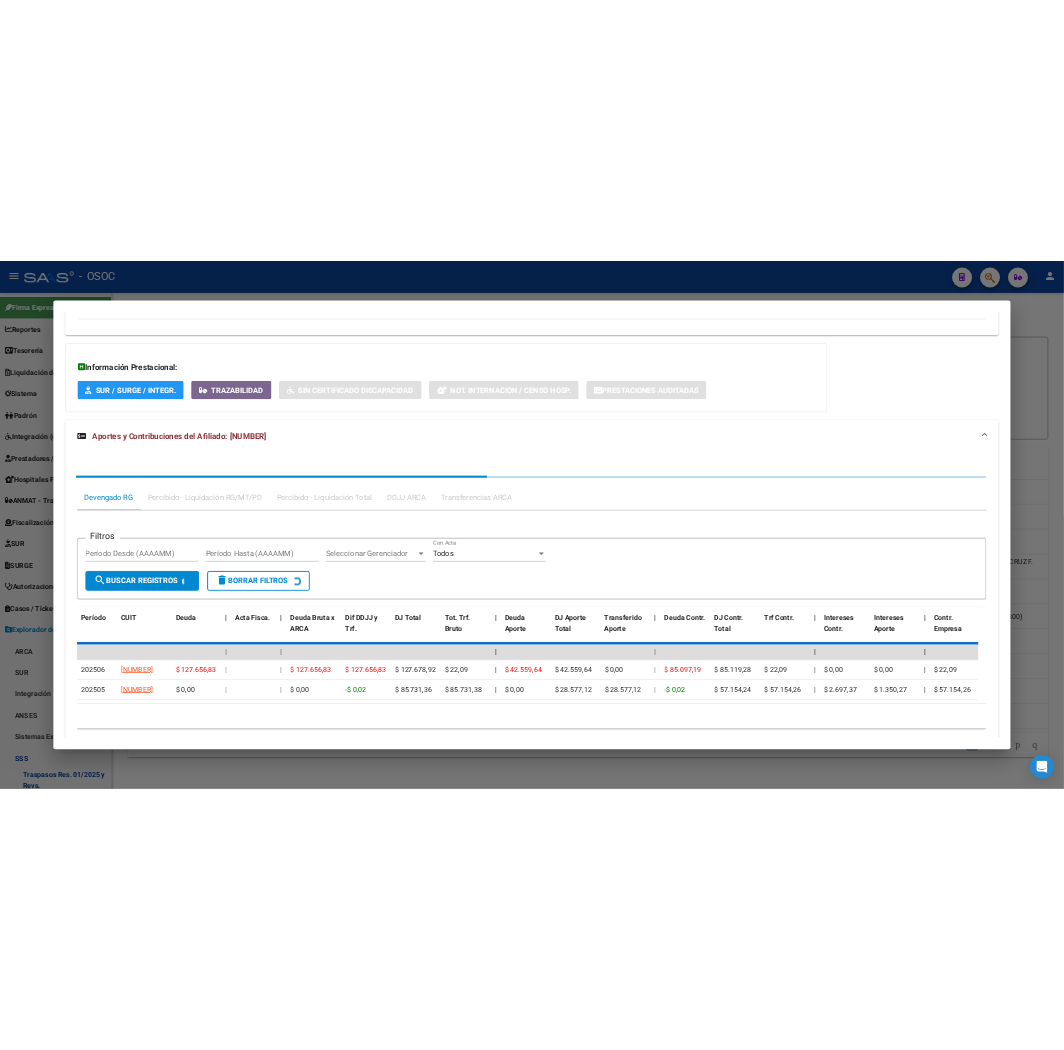 scroll, scrollTop: 1575, scrollLeft: 0, axis: vertical 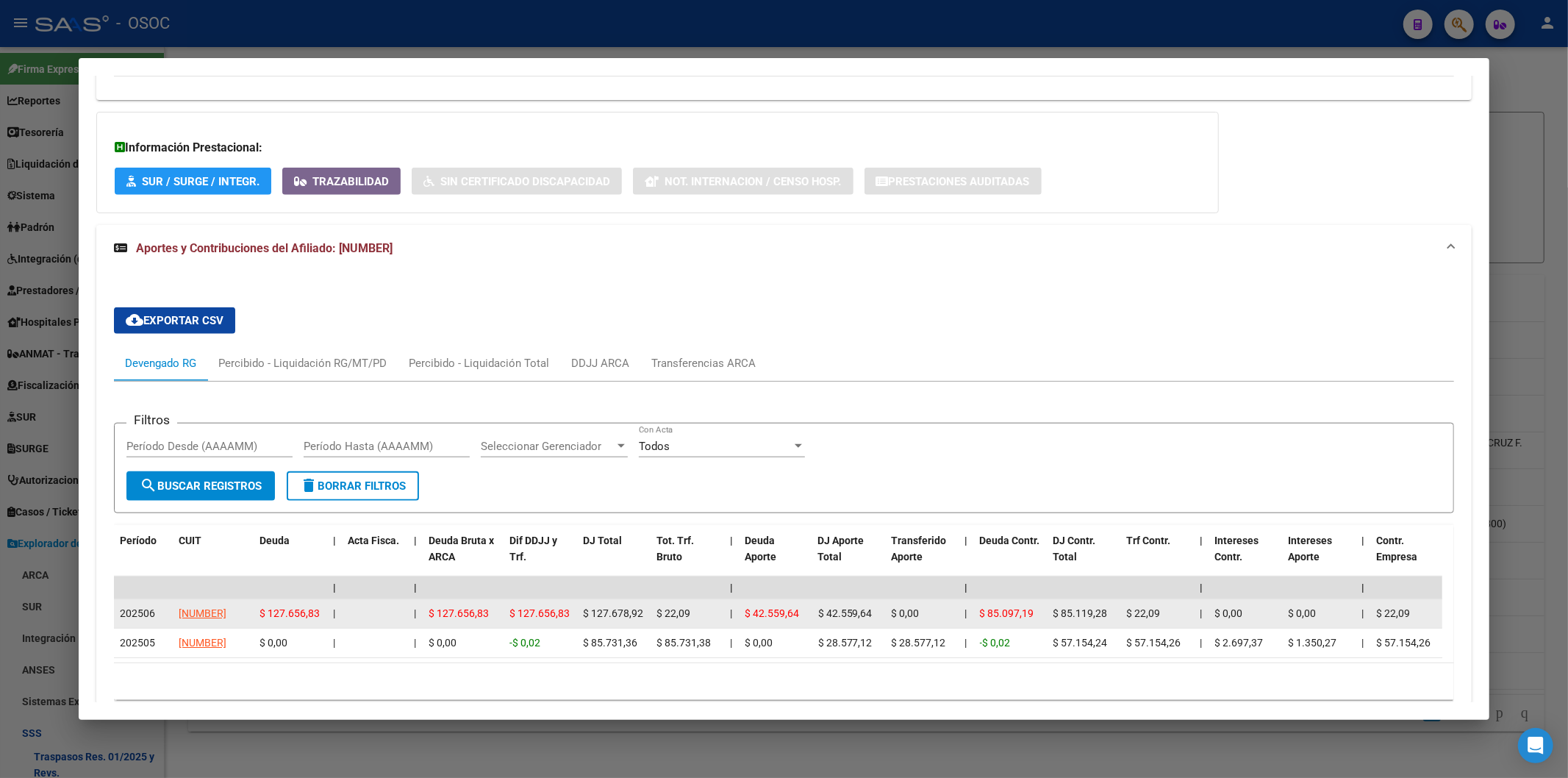 click on "$ 127.656,83" 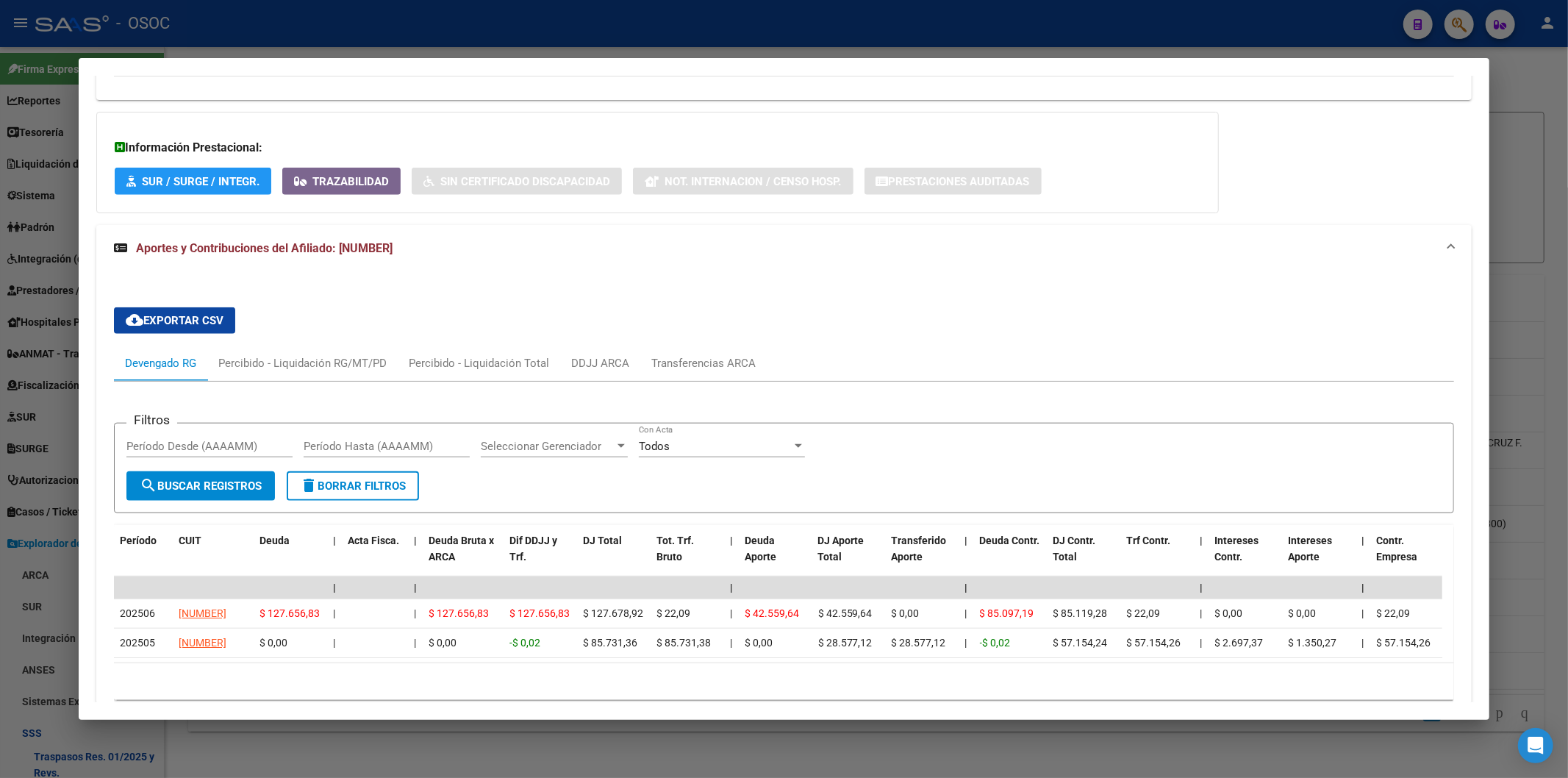 click at bounding box center [784, 389] 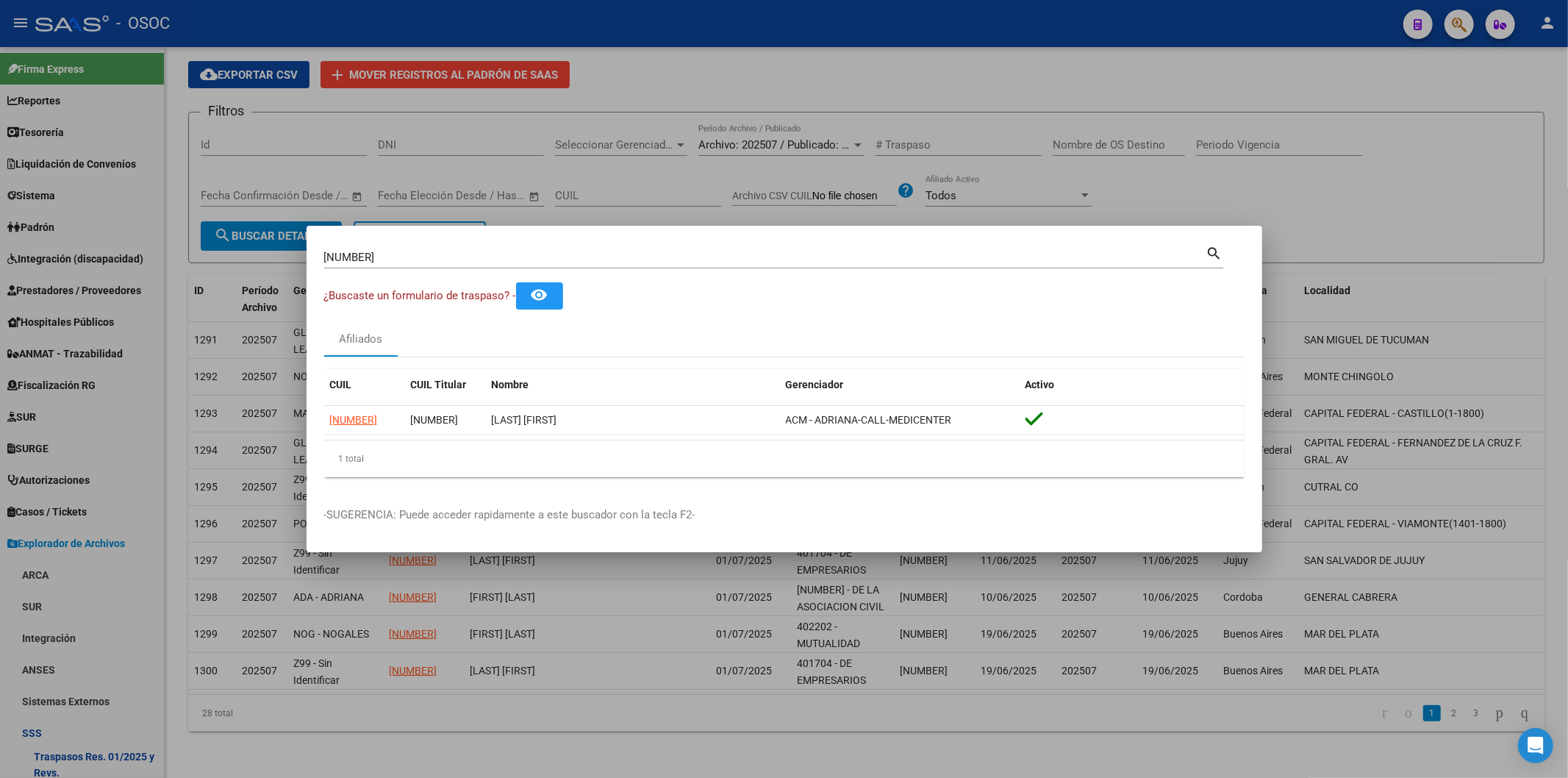 click at bounding box center [784, 389] 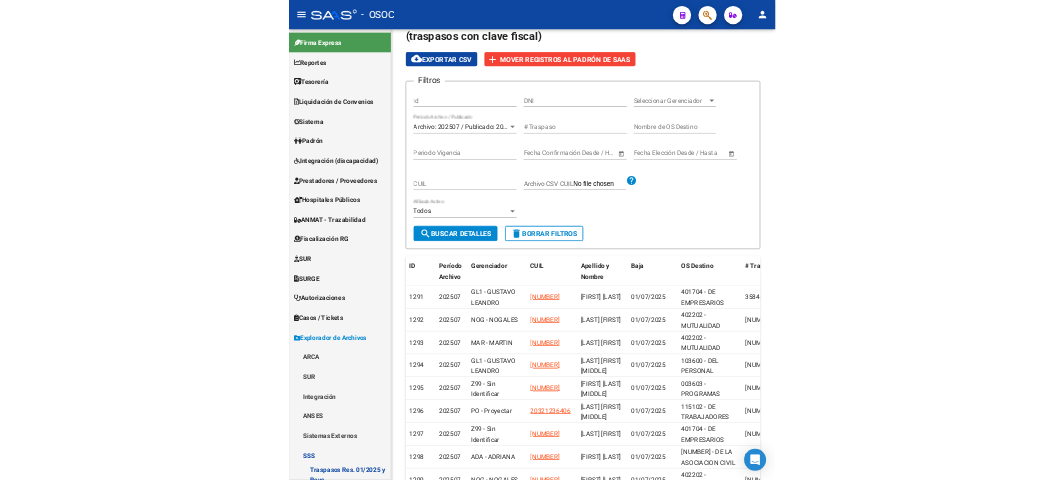 scroll, scrollTop: 222, scrollLeft: 0, axis: vertical 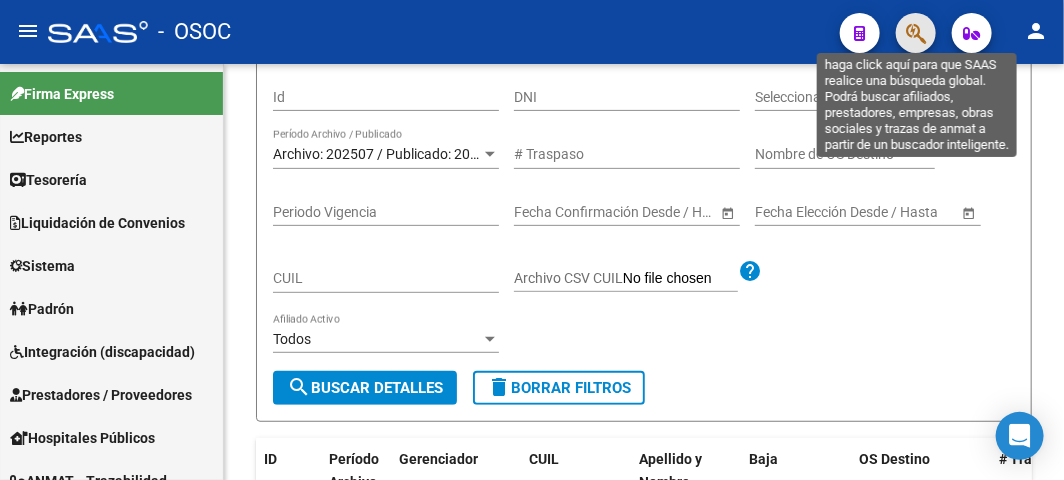 click 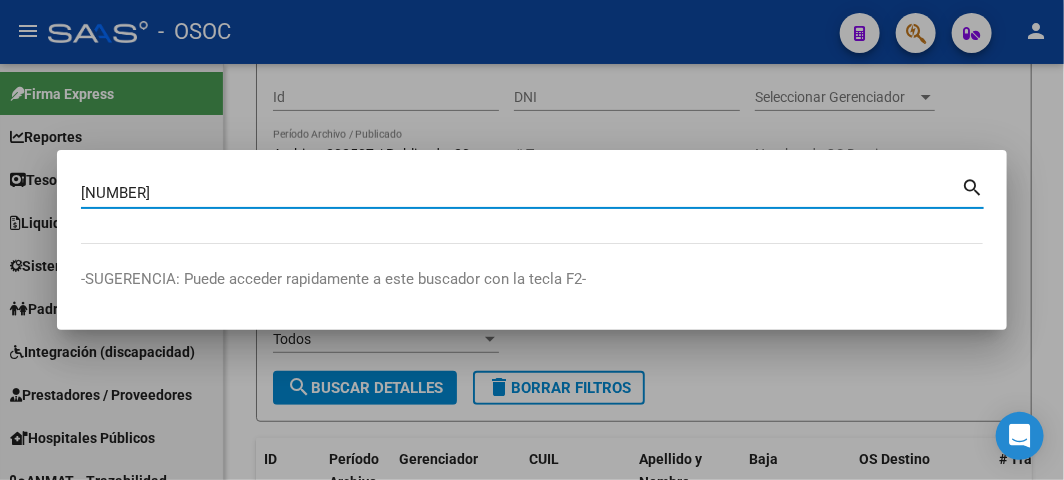 type on "[NUMBER]" 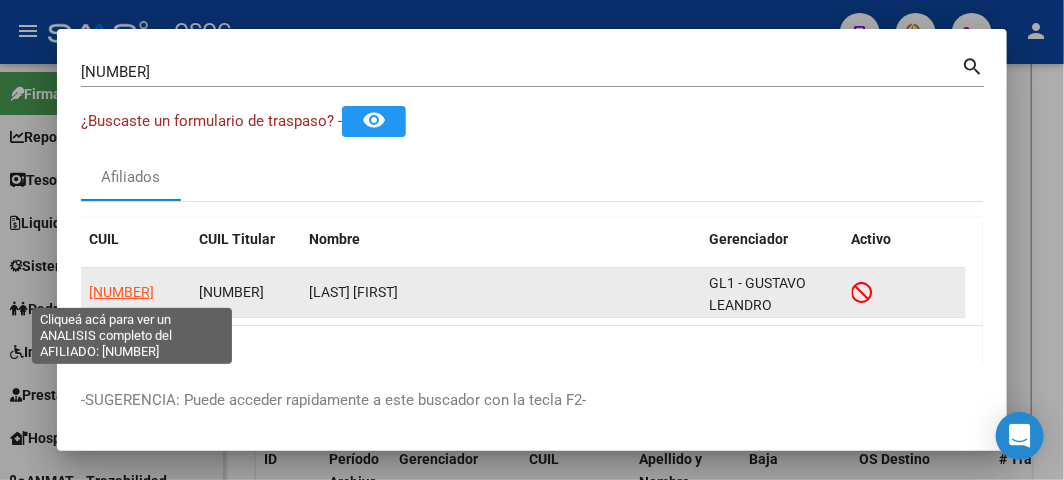 click on "[NUMBER]" 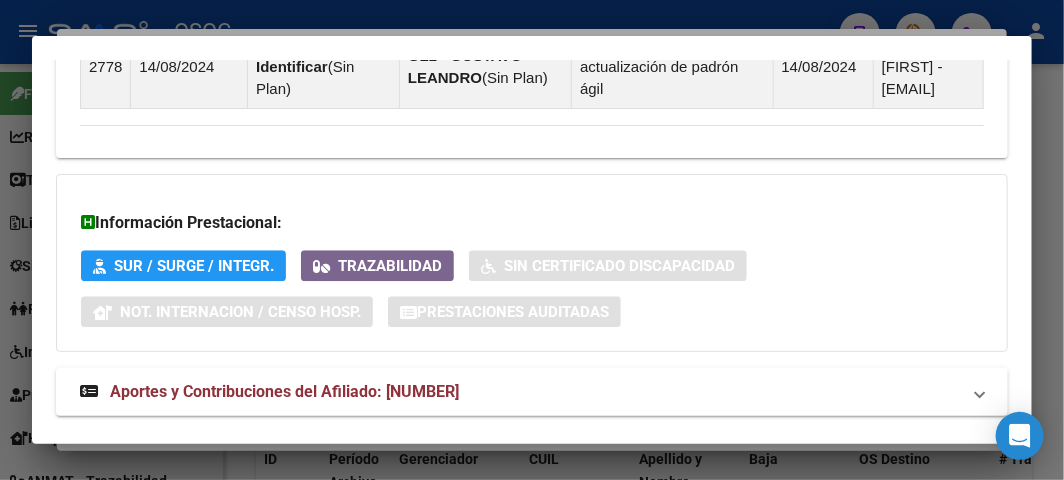 scroll, scrollTop: 1697, scrollLeft: 0, axis: vertical 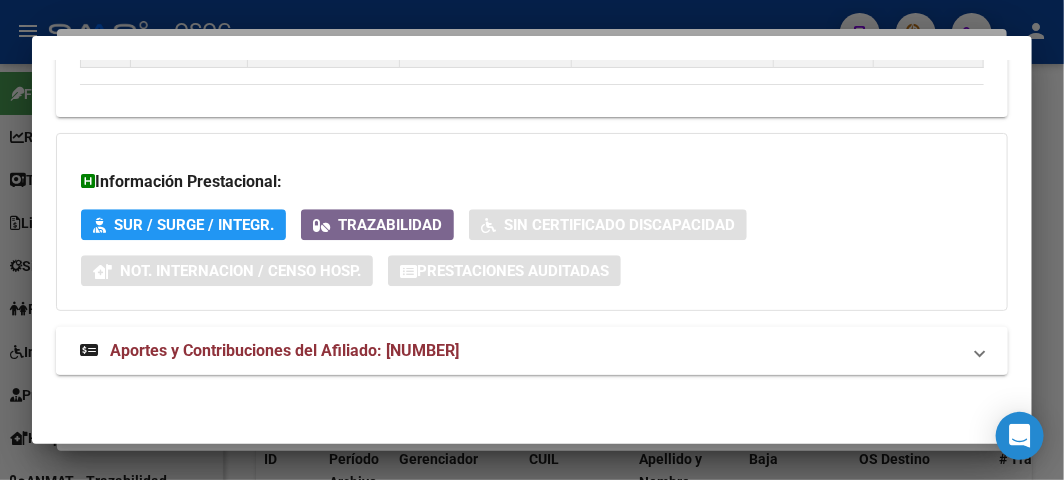 click on "Aportes y Contribuciones del Afiliado: [NUMBER]" at bounding box center [532, 351] 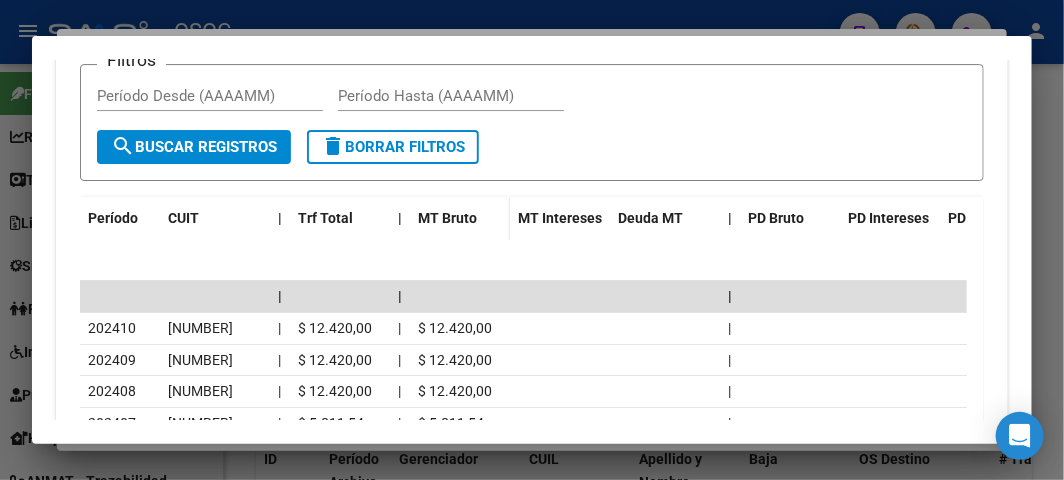scroll, scrollTop: 2253, scrollLeft: 0, axis: vertical 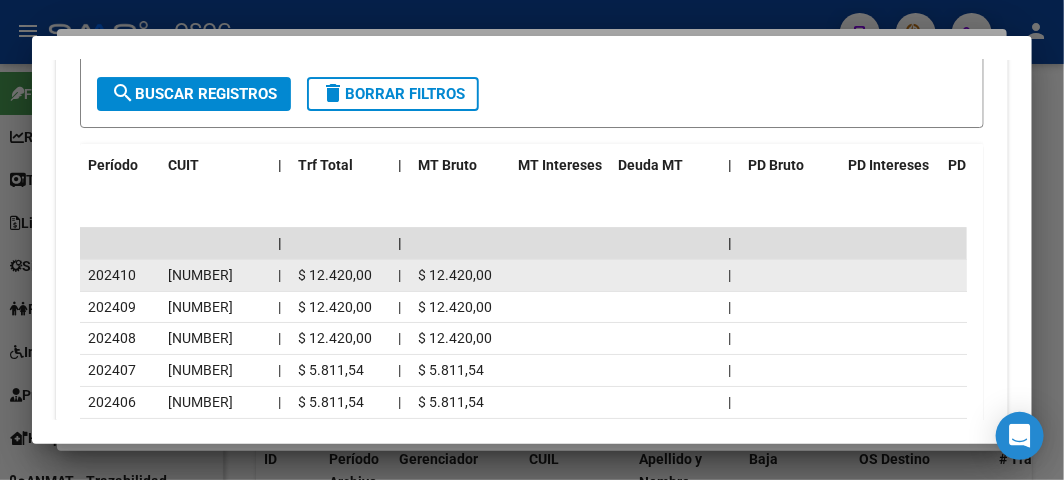 click on "$ 12.420,00" 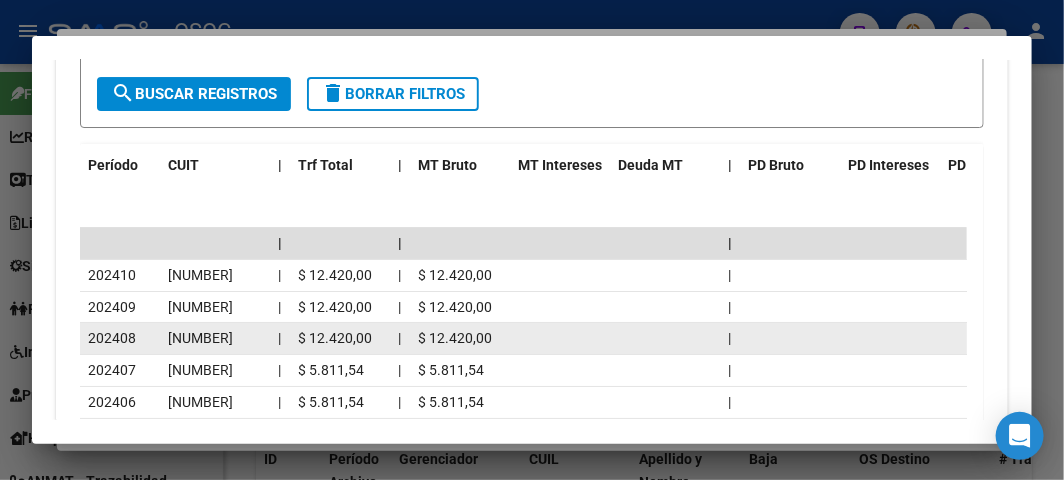 click on "[NUMBER]" 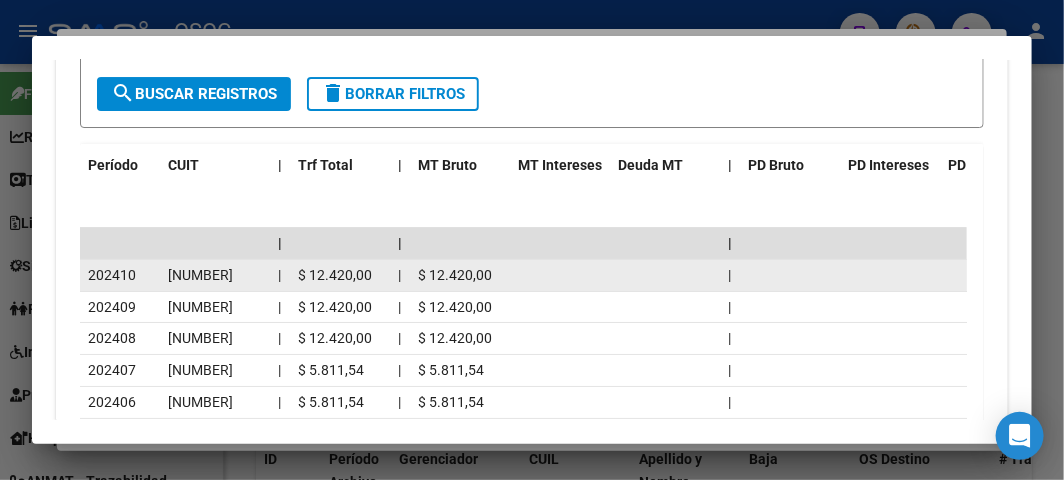 click on "202410" 